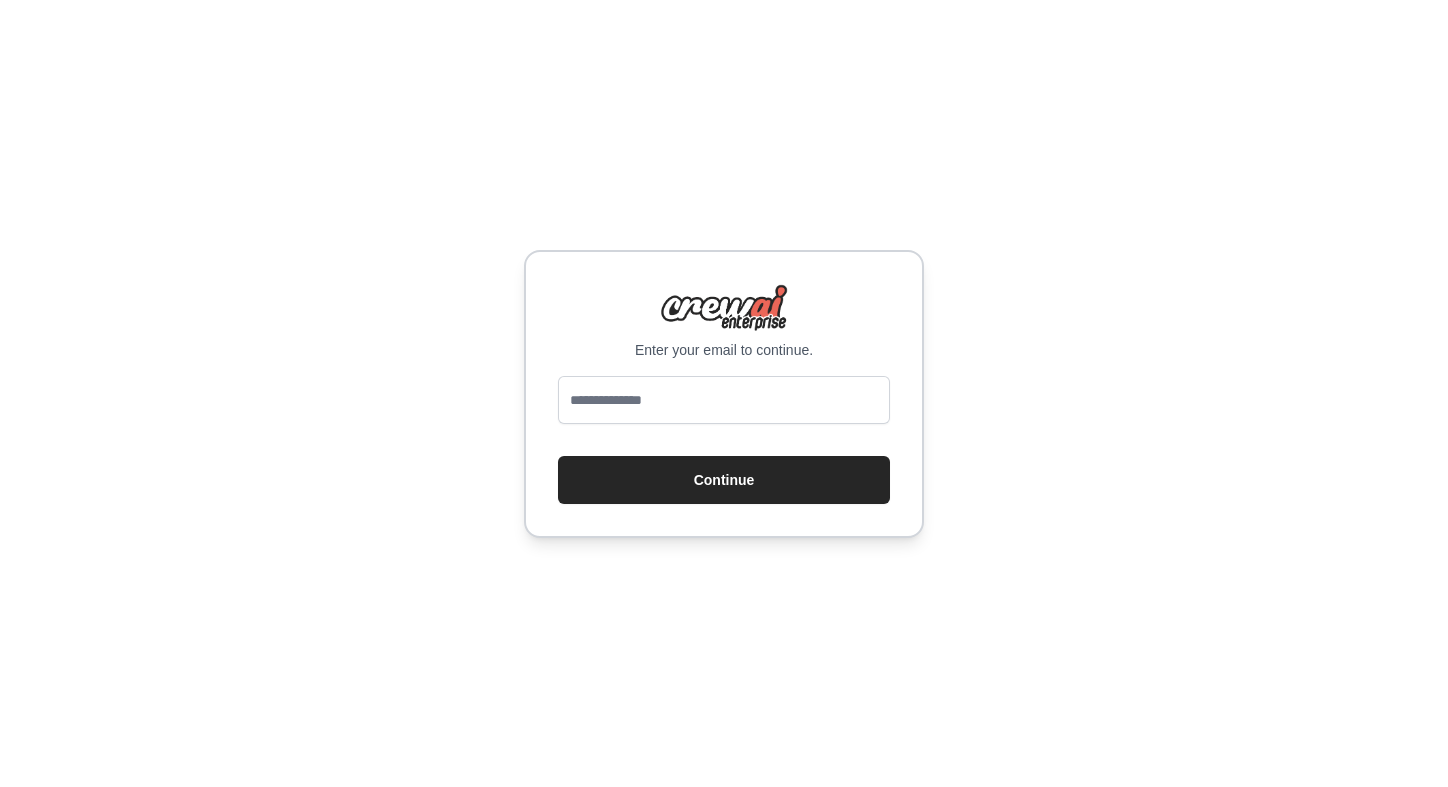 scroll, scrollTop: 0, scrollLeft: 0, axis: both 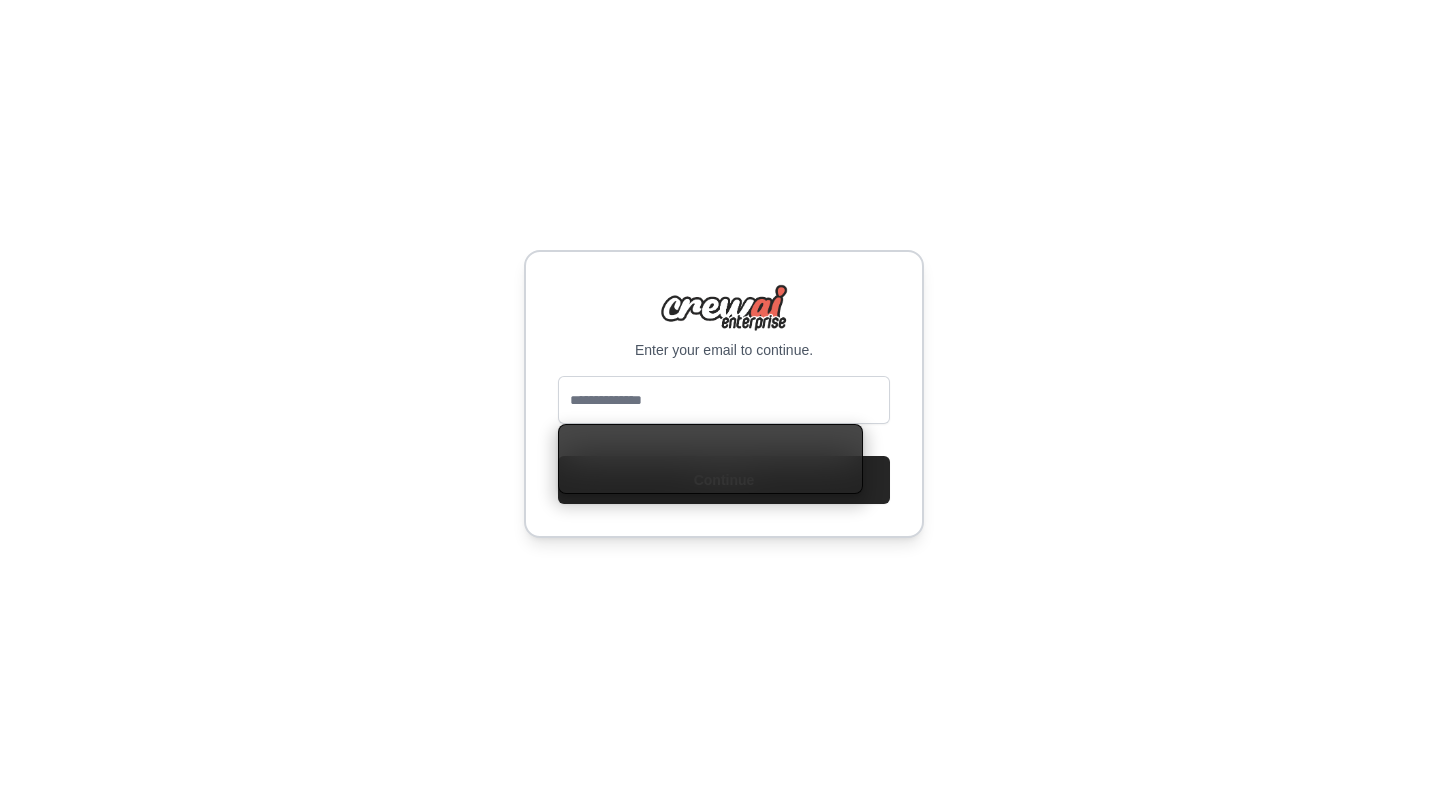 click at bounding box center [724, 400] 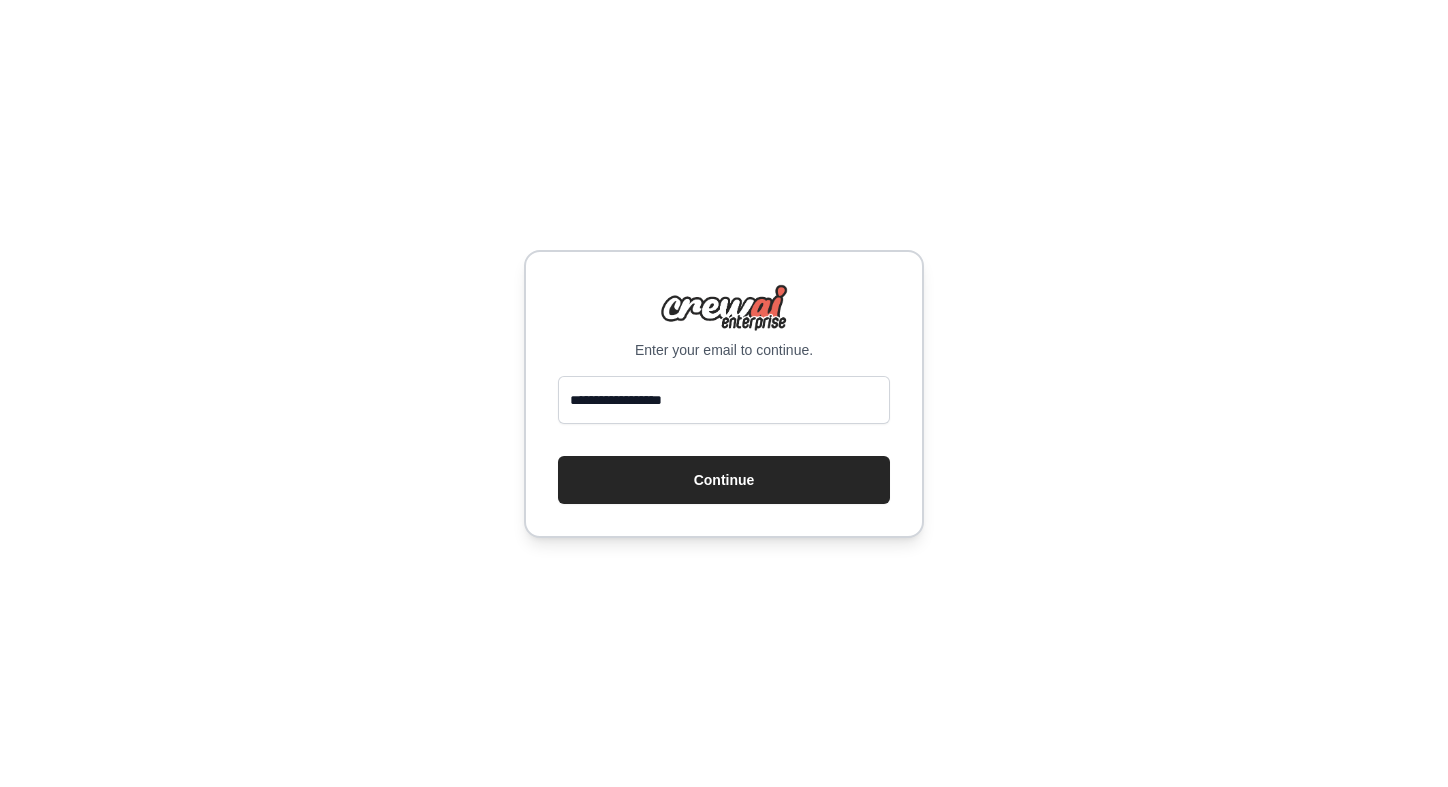 type on "**********" 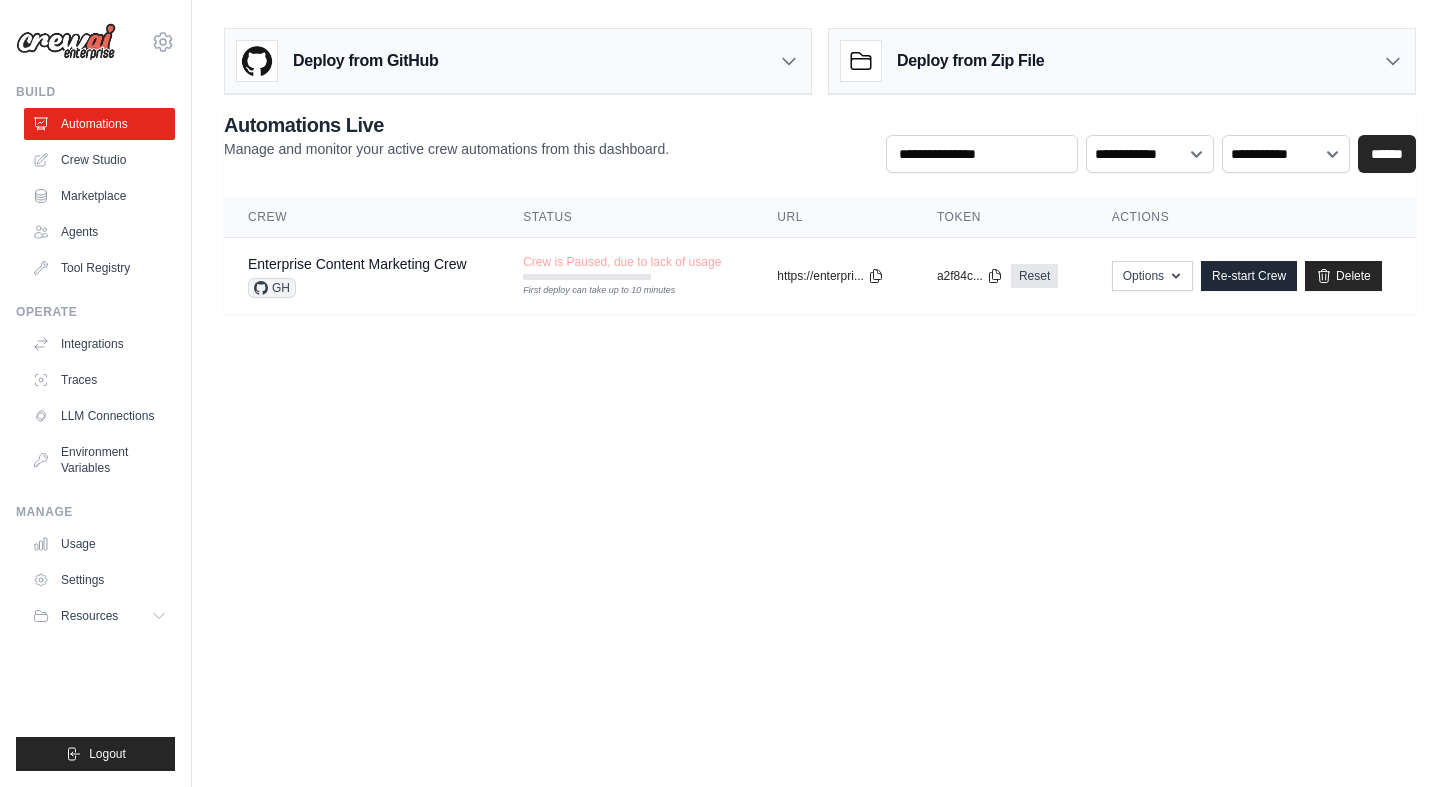 scroll, scrollTop: 0, scrollLeft: 0, axis: both 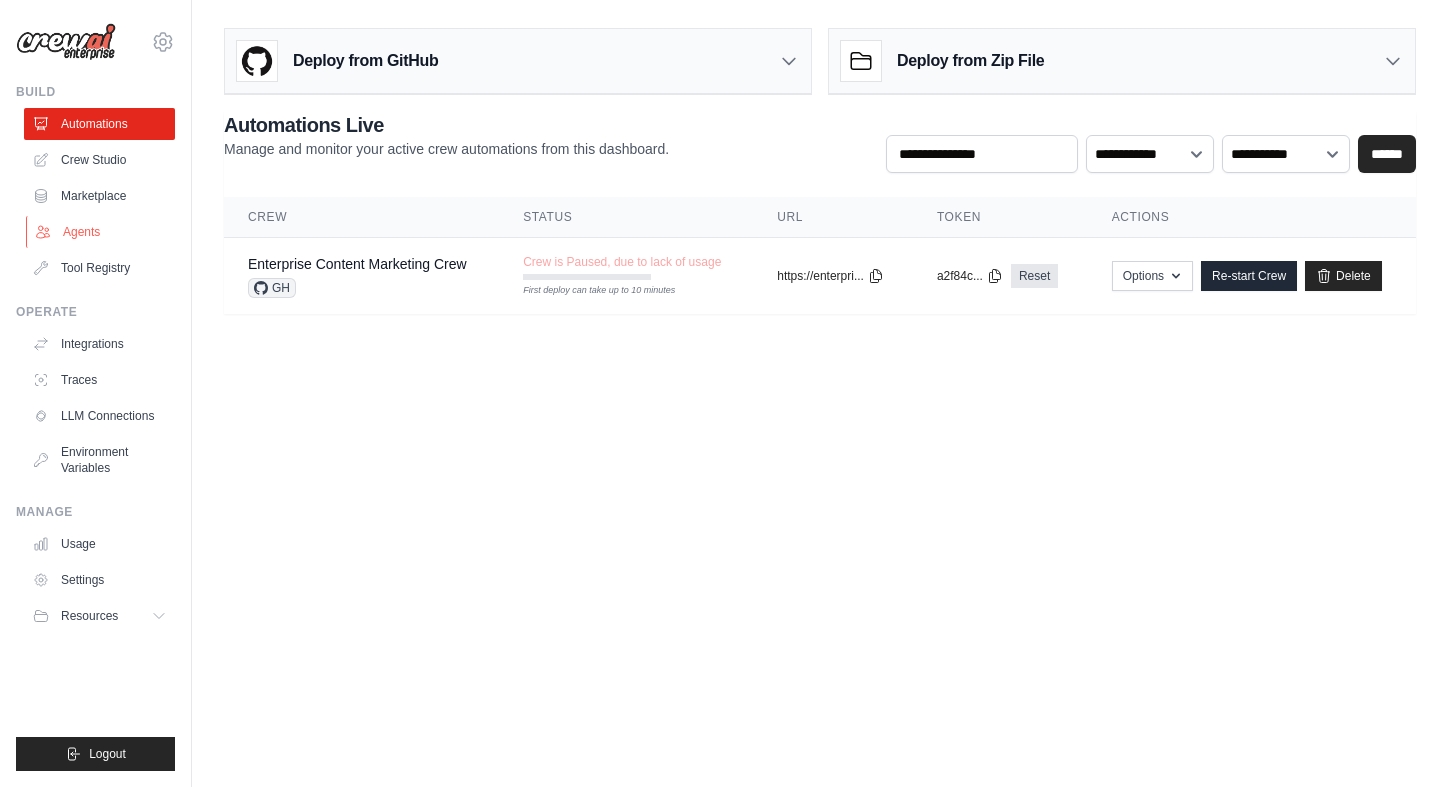 click on "Agents" at bounding box center (101, 232) 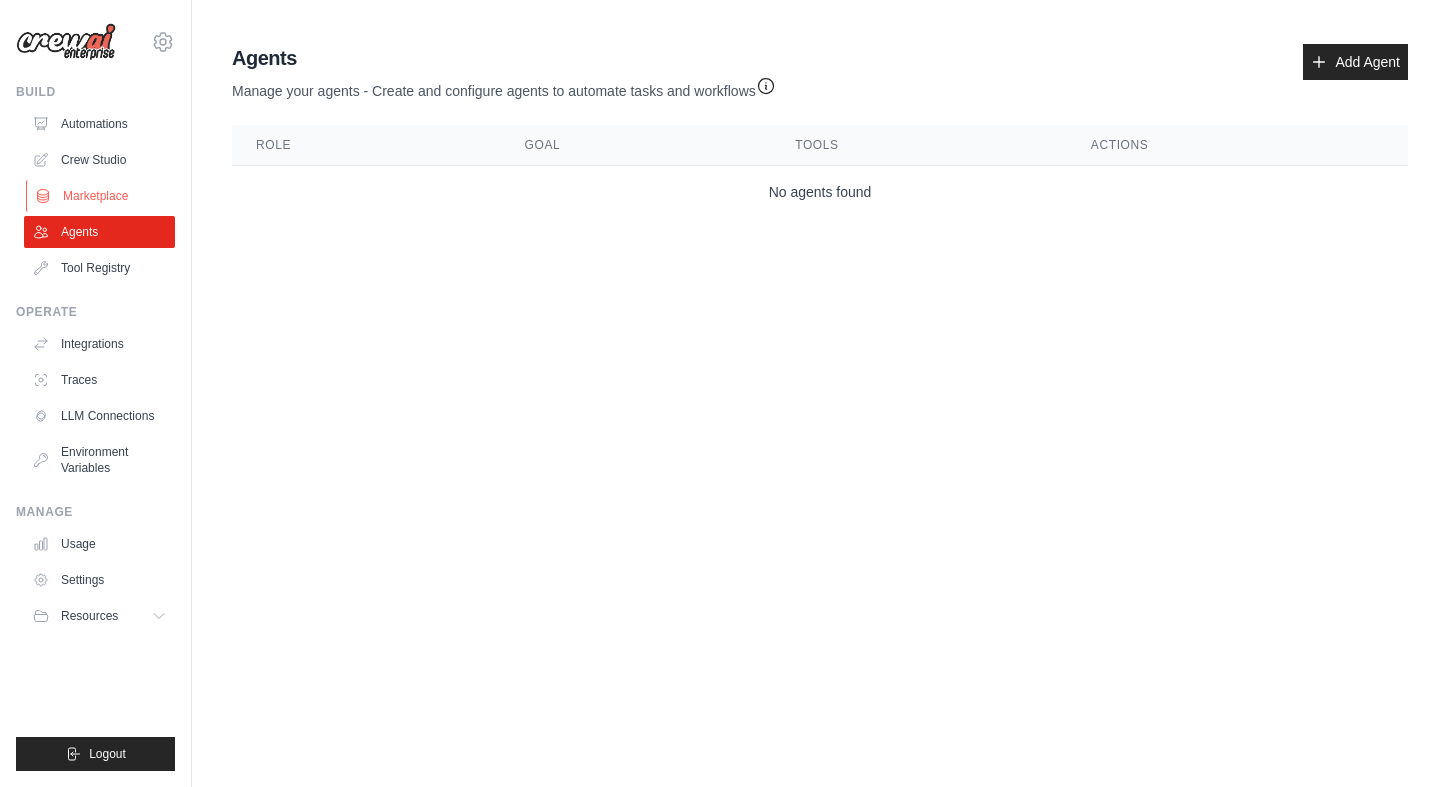 click on "Marketplace" at bounding box center (101, 196) 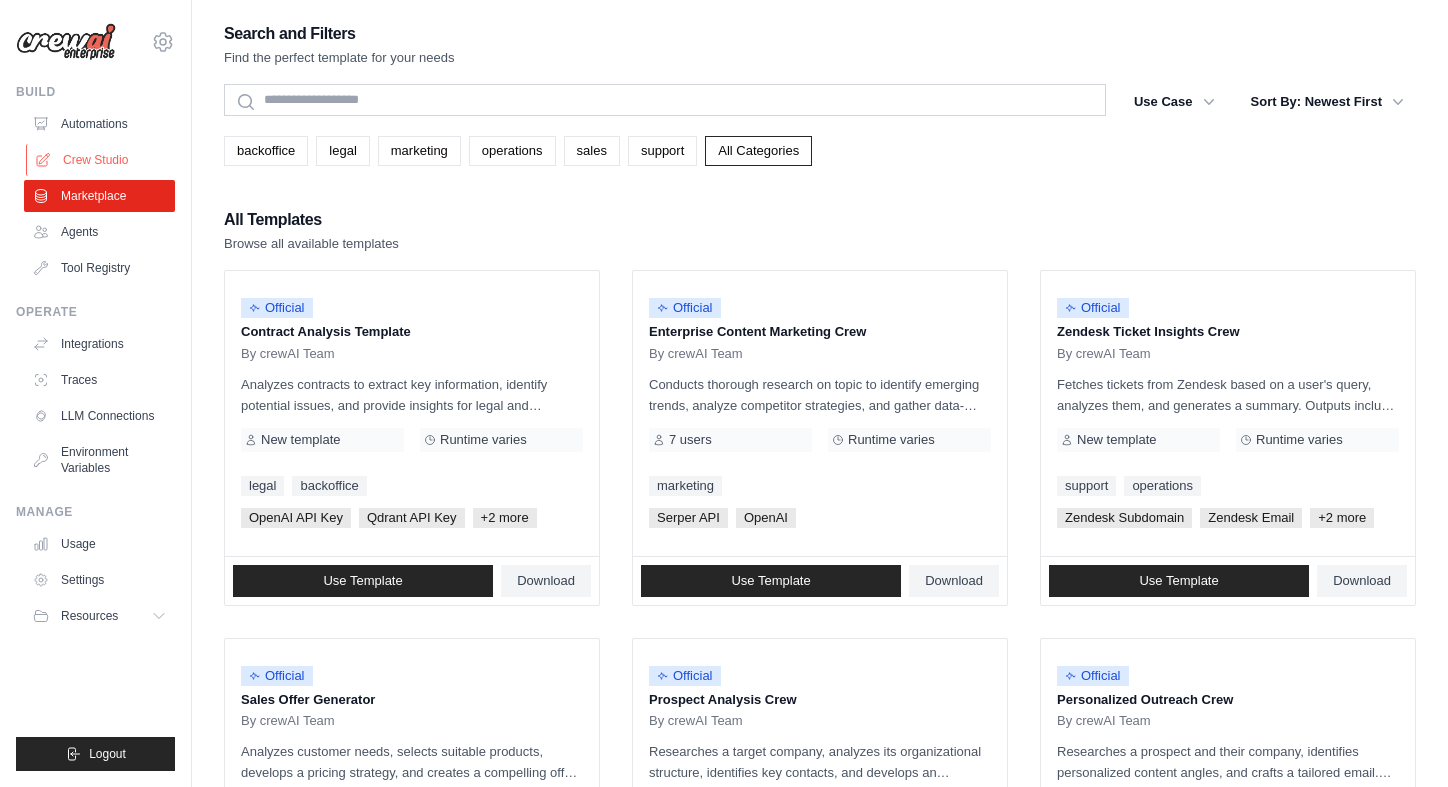 click on "Crew Studio" at bounding box center (101, 160) 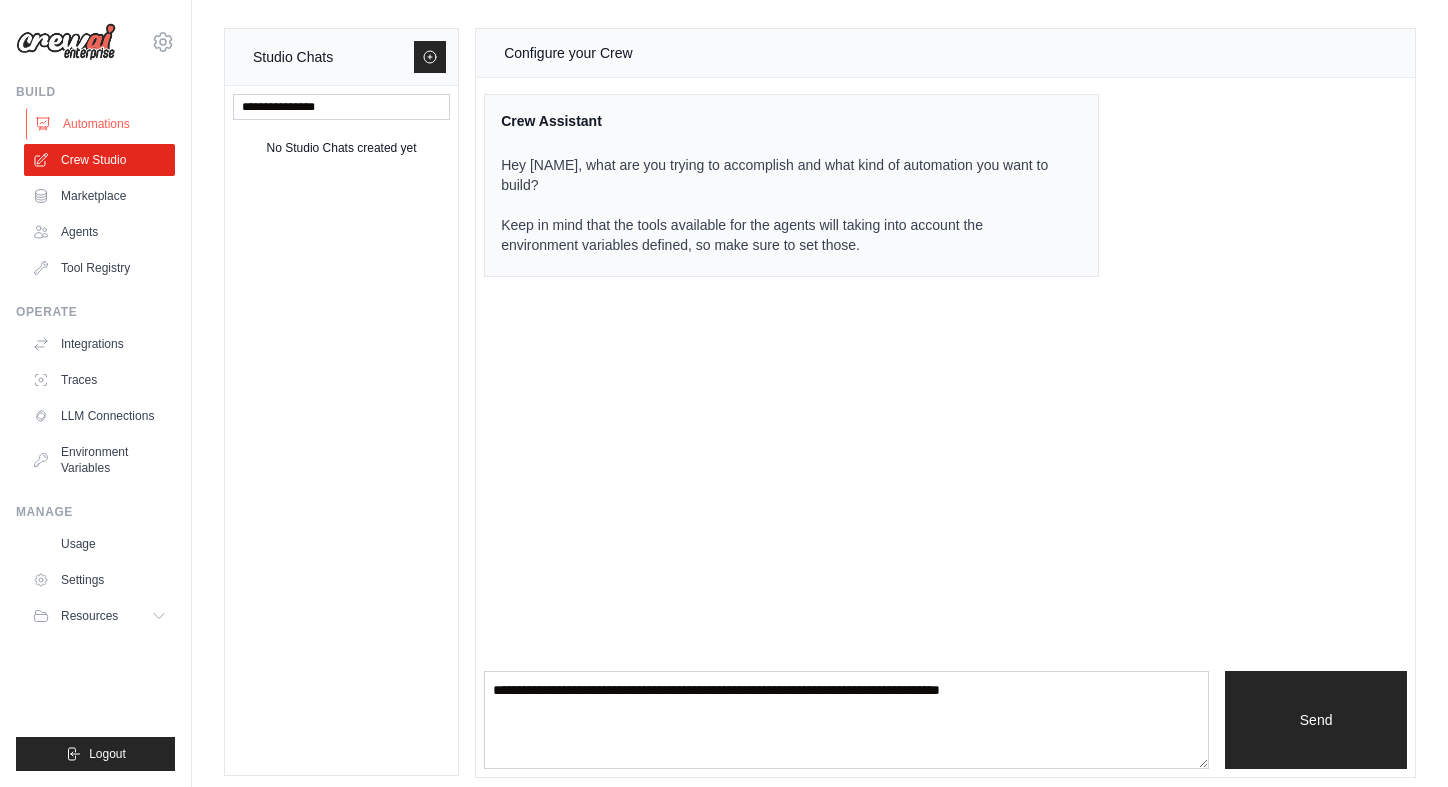 click on "Automations" at bounding box center (101, 124) 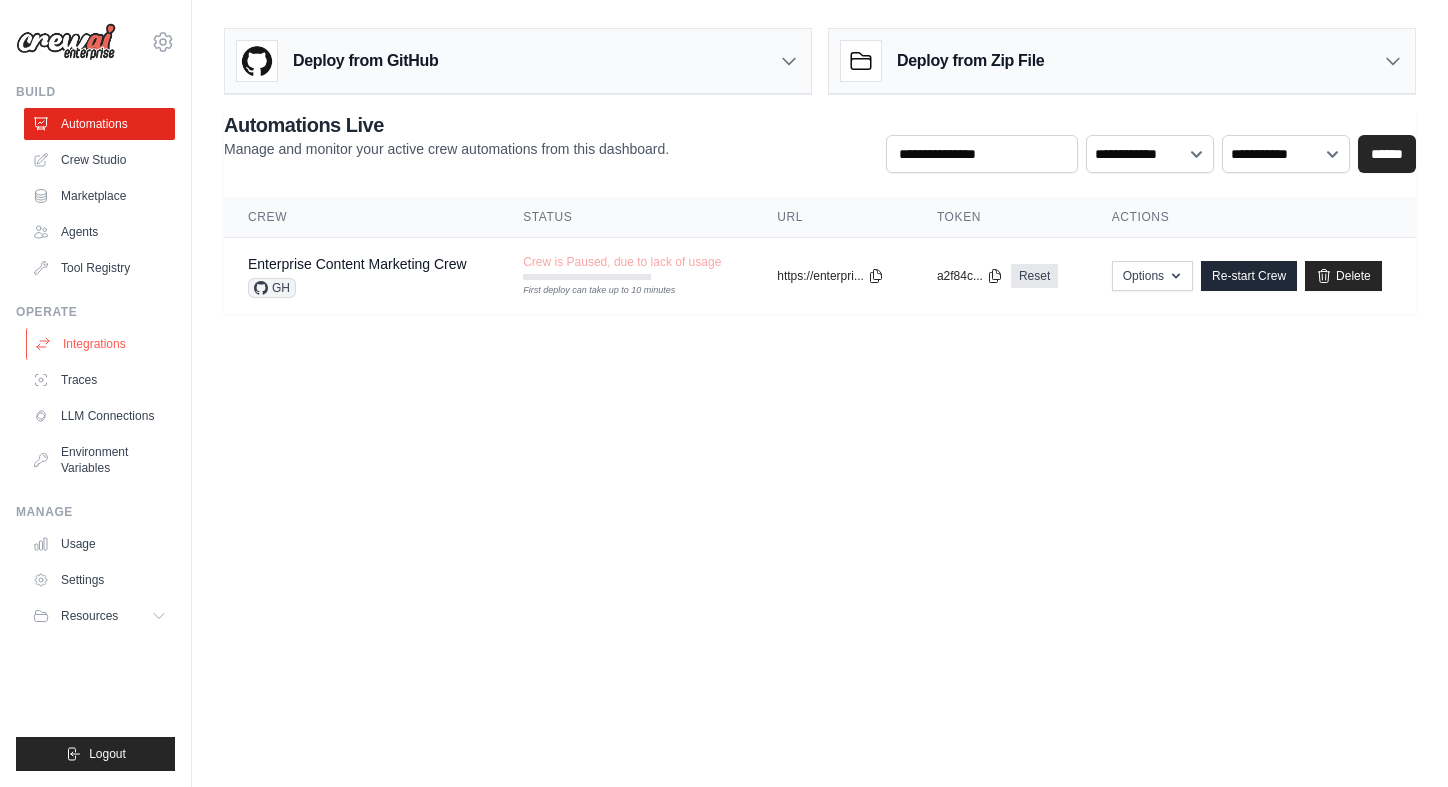 click on "Integrations" at bounding box center (101, 344) 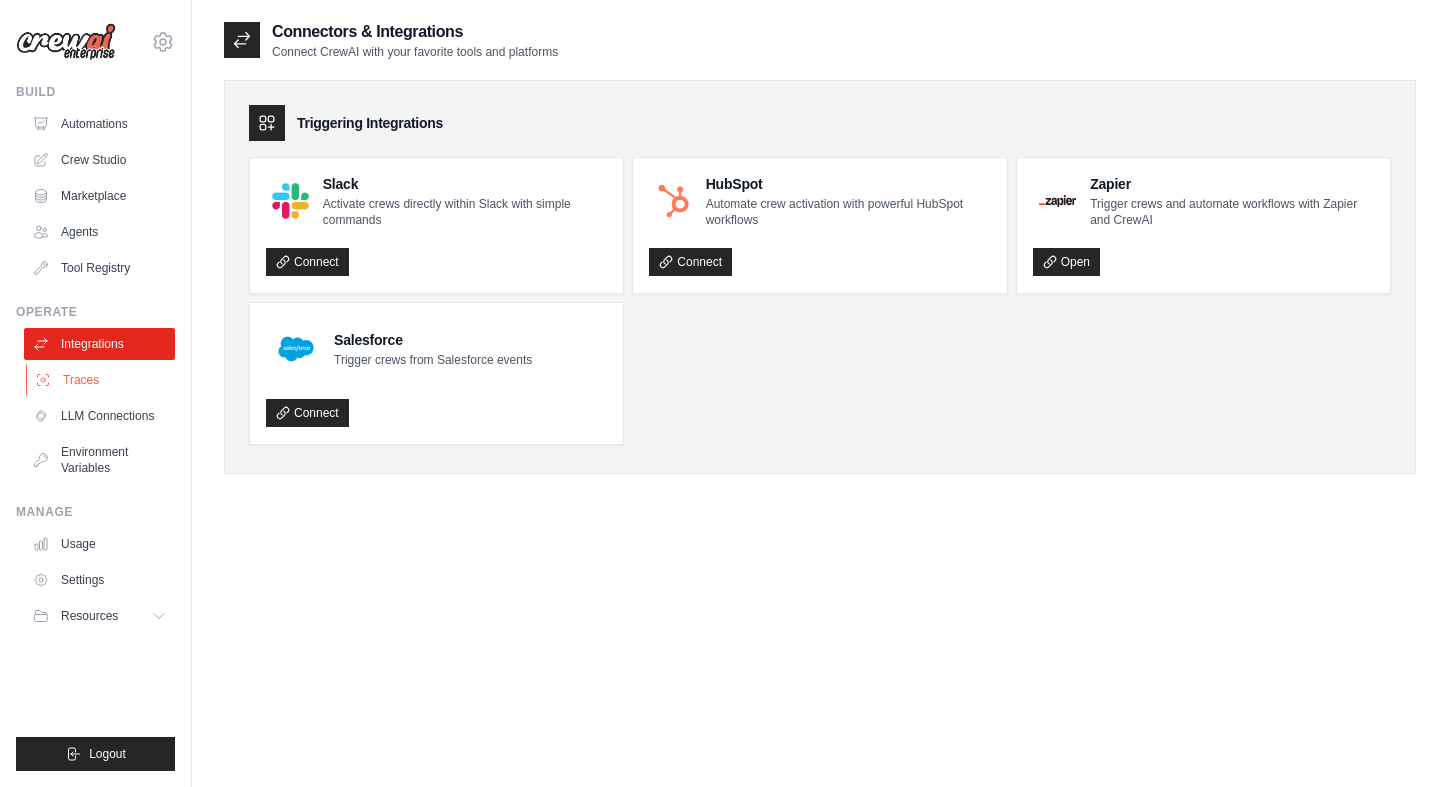 click on "Traces" at bounding box center (101, 380) 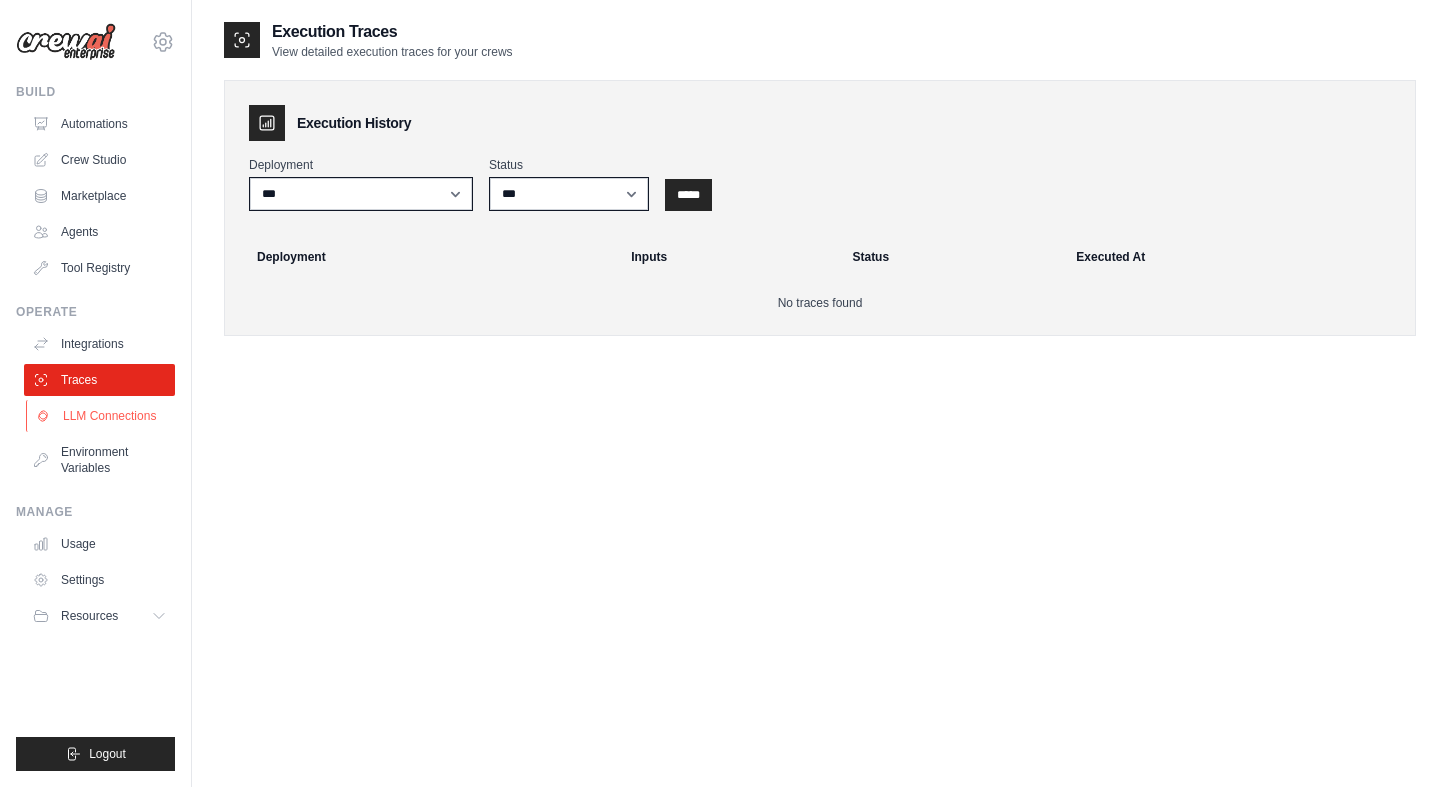 click on "LLM Connections" at bounding box center [101, 416] 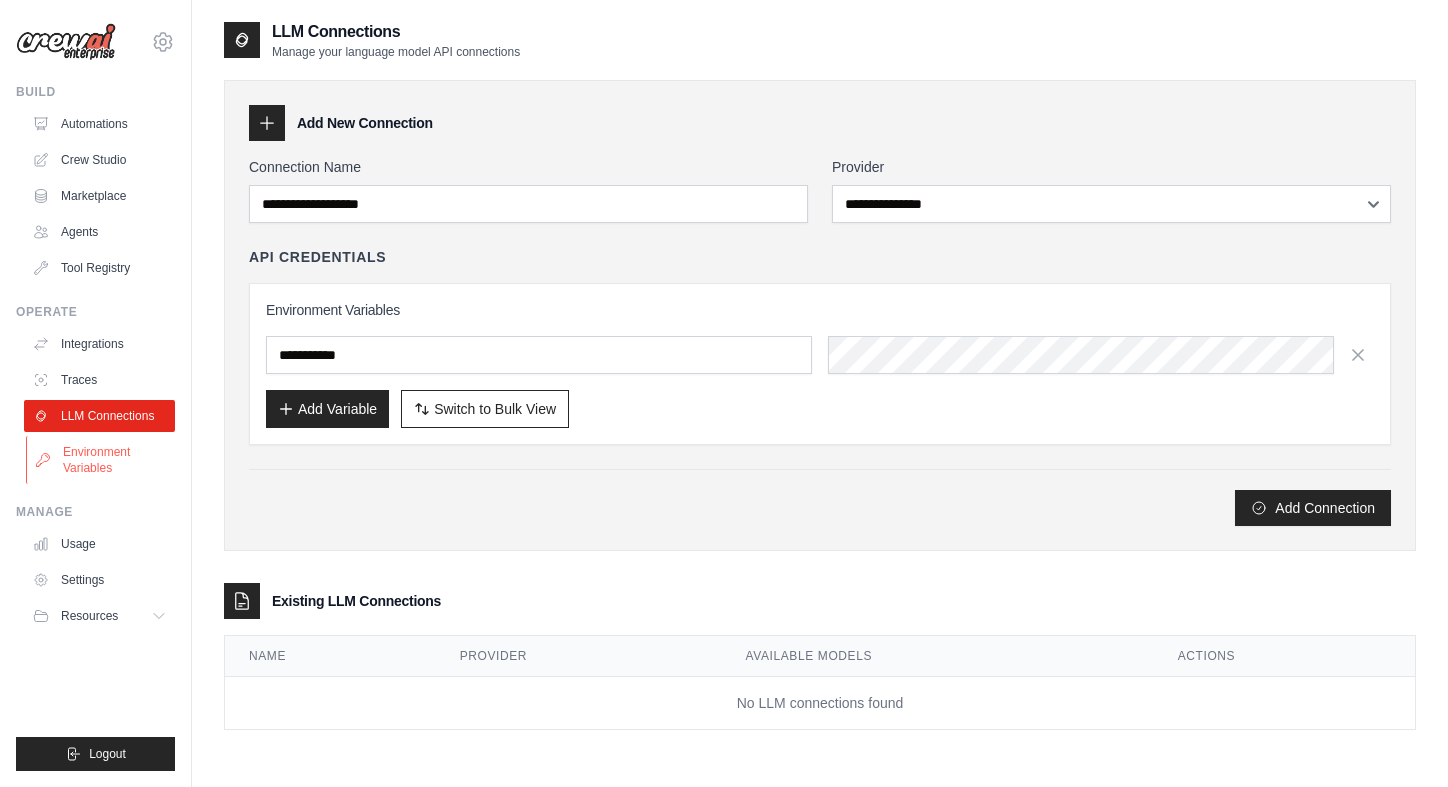 click on "Environment Variables" at bounding box center (101, 460) 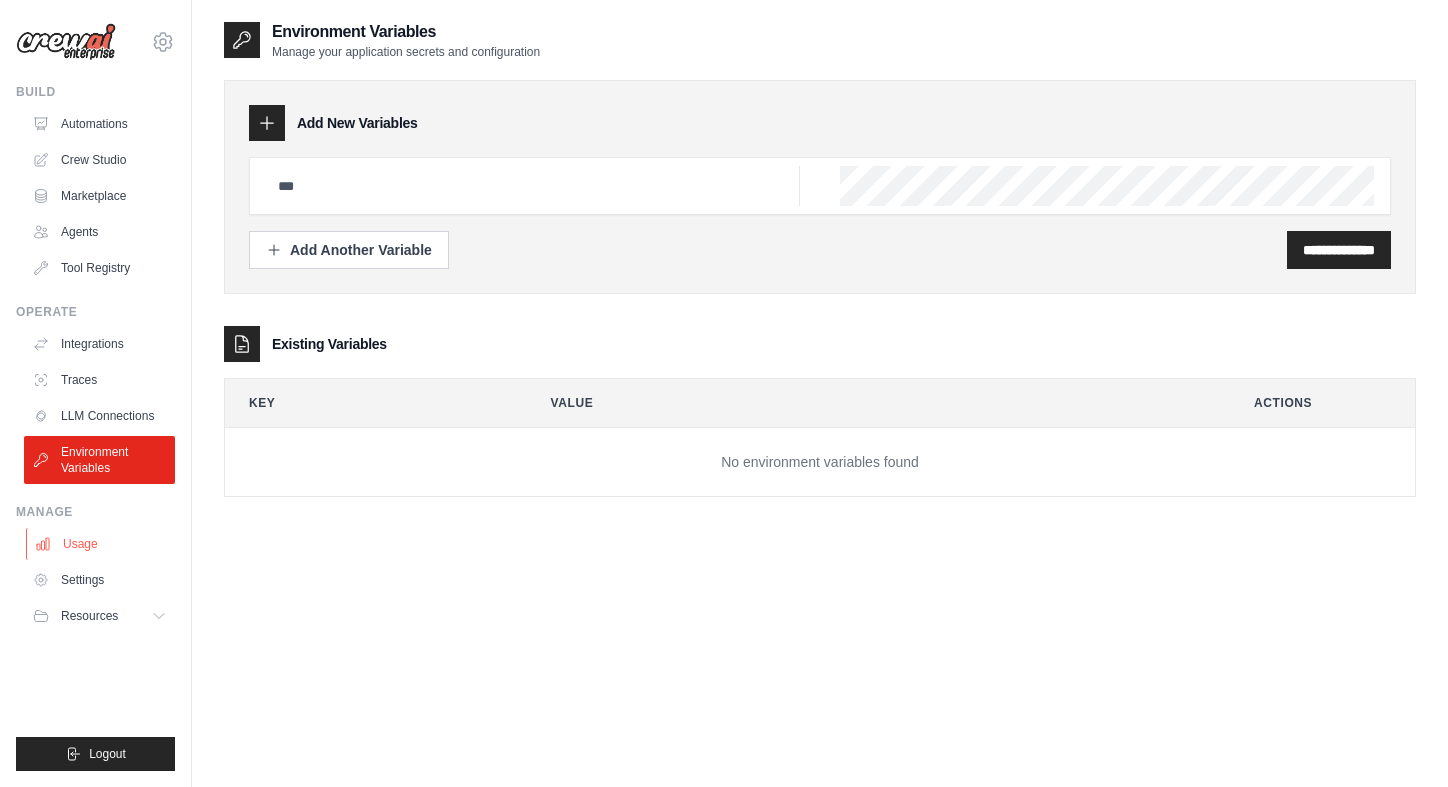 click on "Usage" at bounding box center (101, 544) 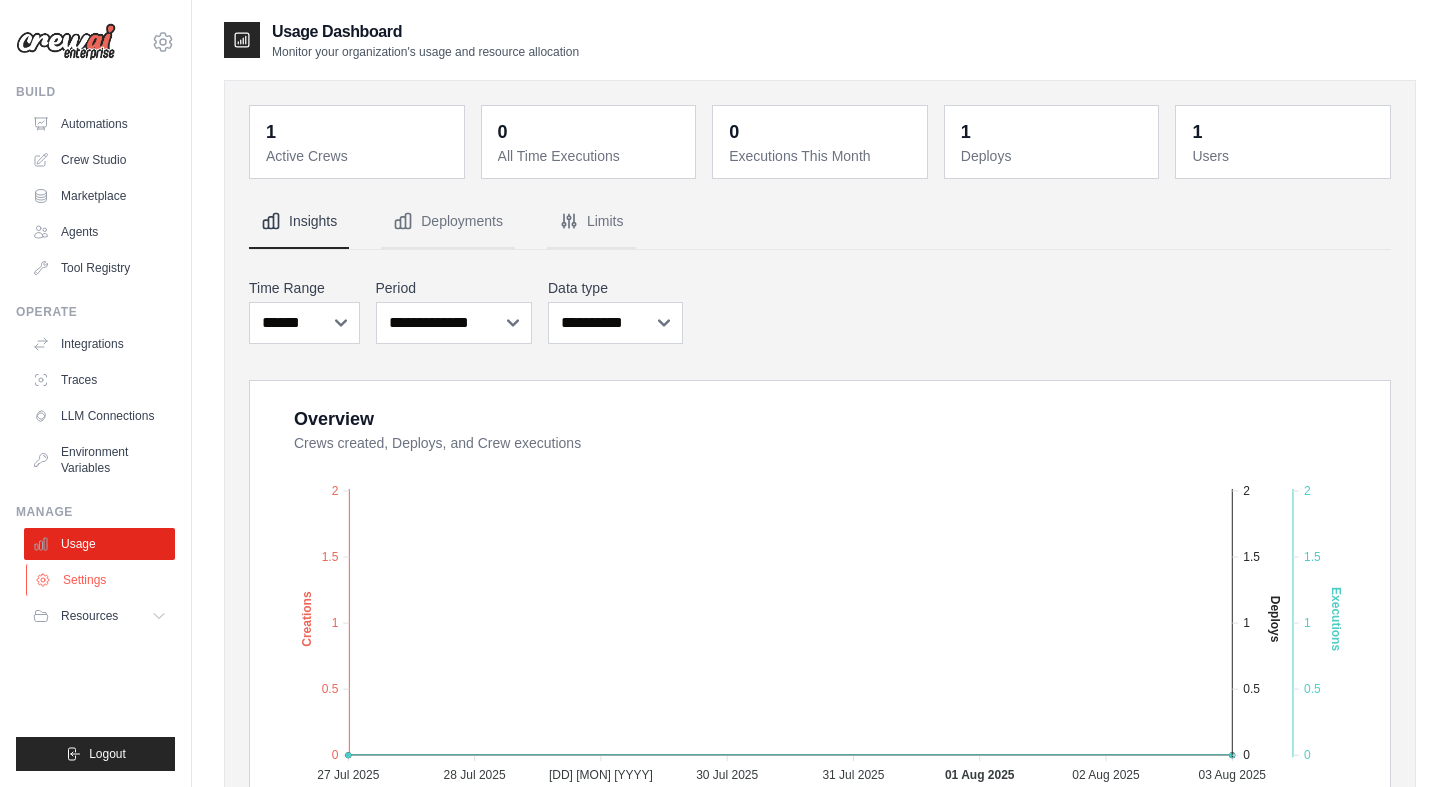 click on "Settings" at bounding box center [101, 580] 